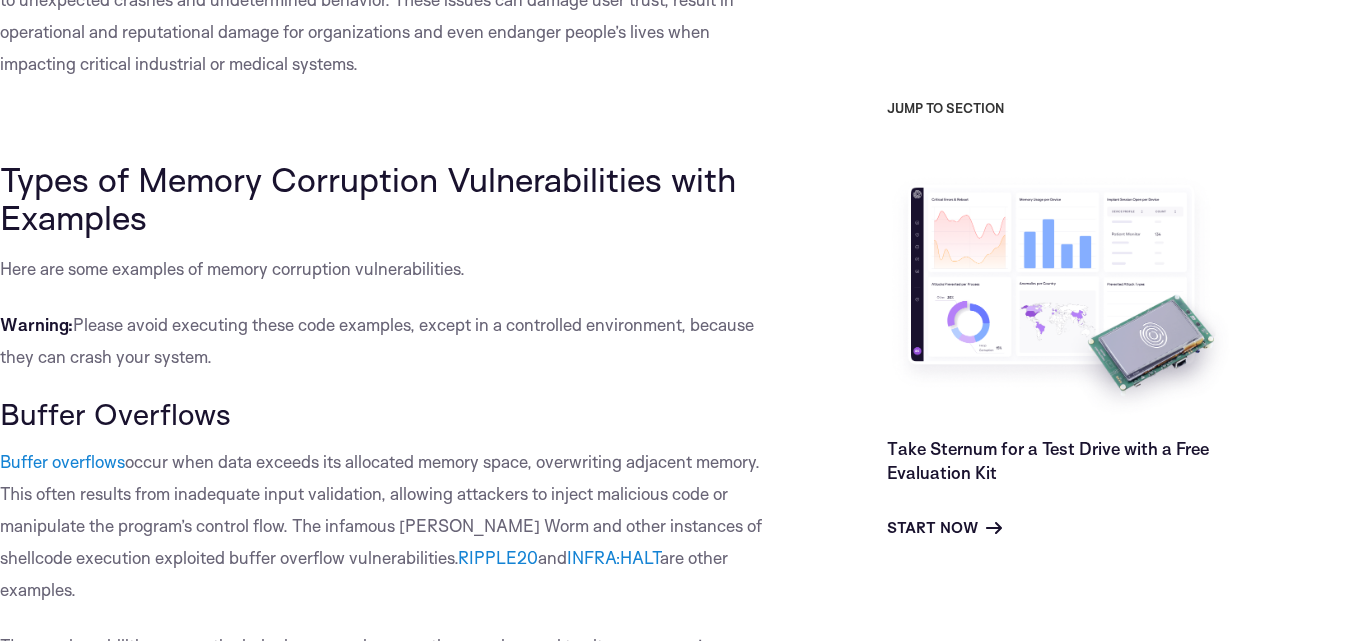 scroll, scrollTop: 1623, scrollLeft: 0, axis: vertical 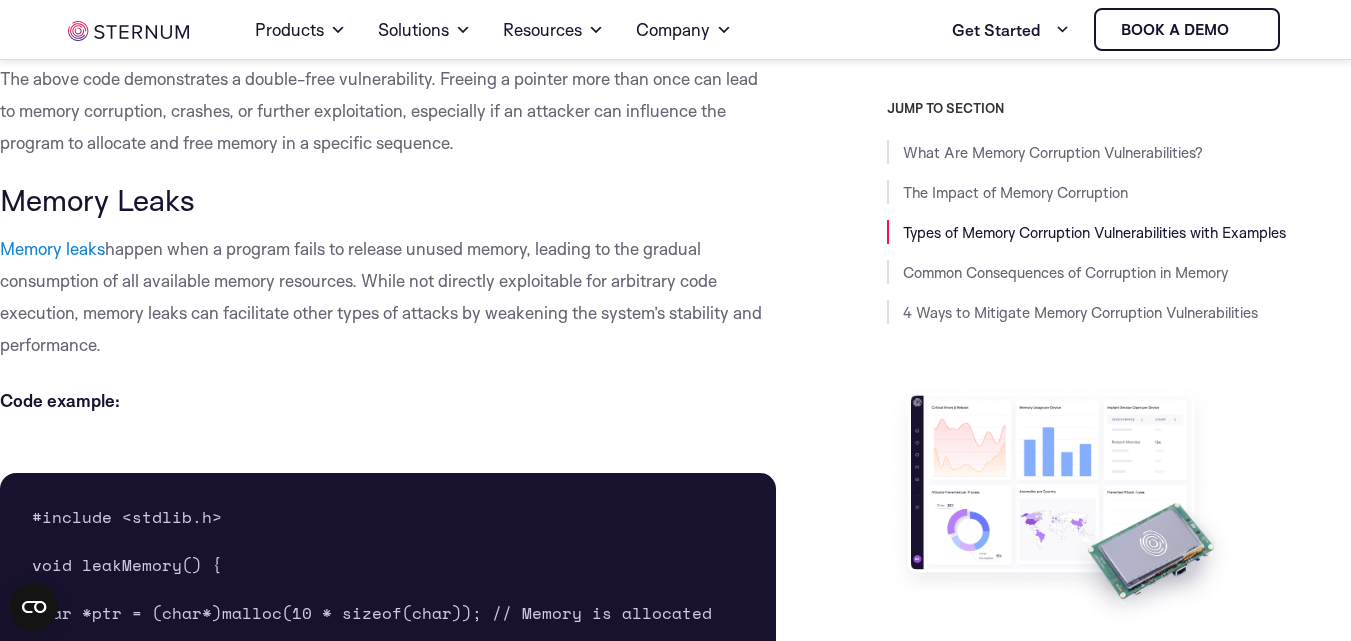 drag, startPoint x: 2, startPoint y: 167, endPoint x: 104, endPoint y: 318, distance: 182.2224 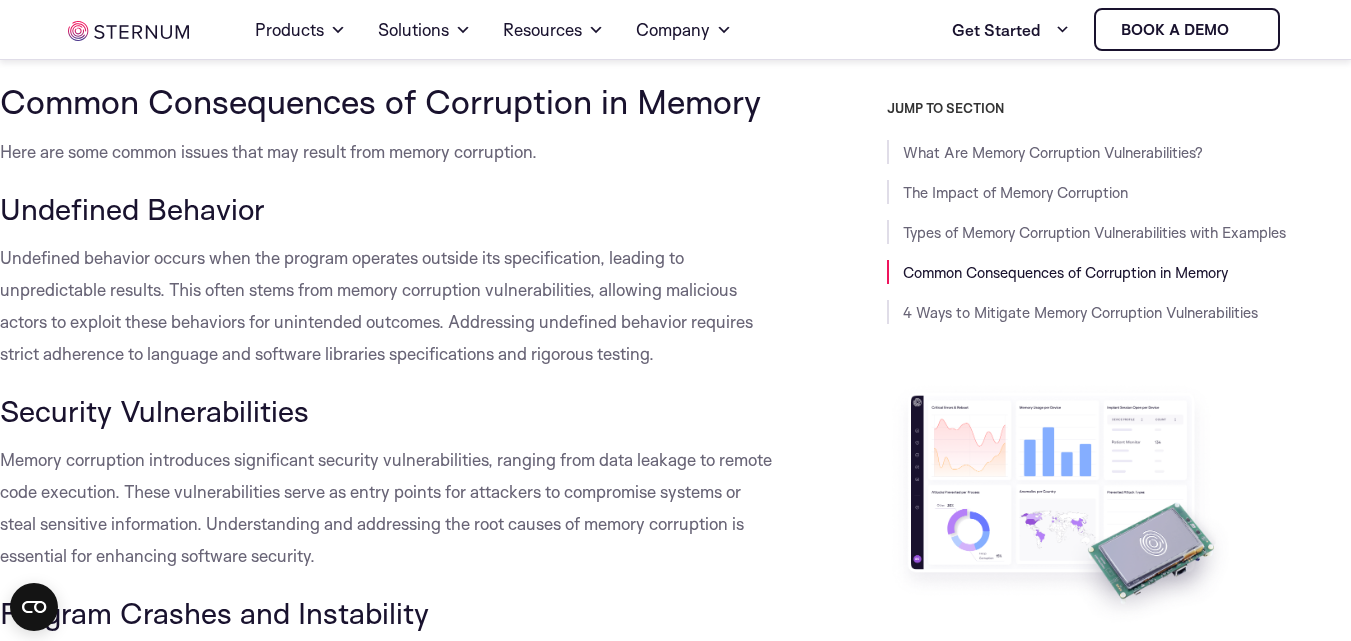 scroll, scrollTop: 6599, scrollLeft: 0, axis: vertical 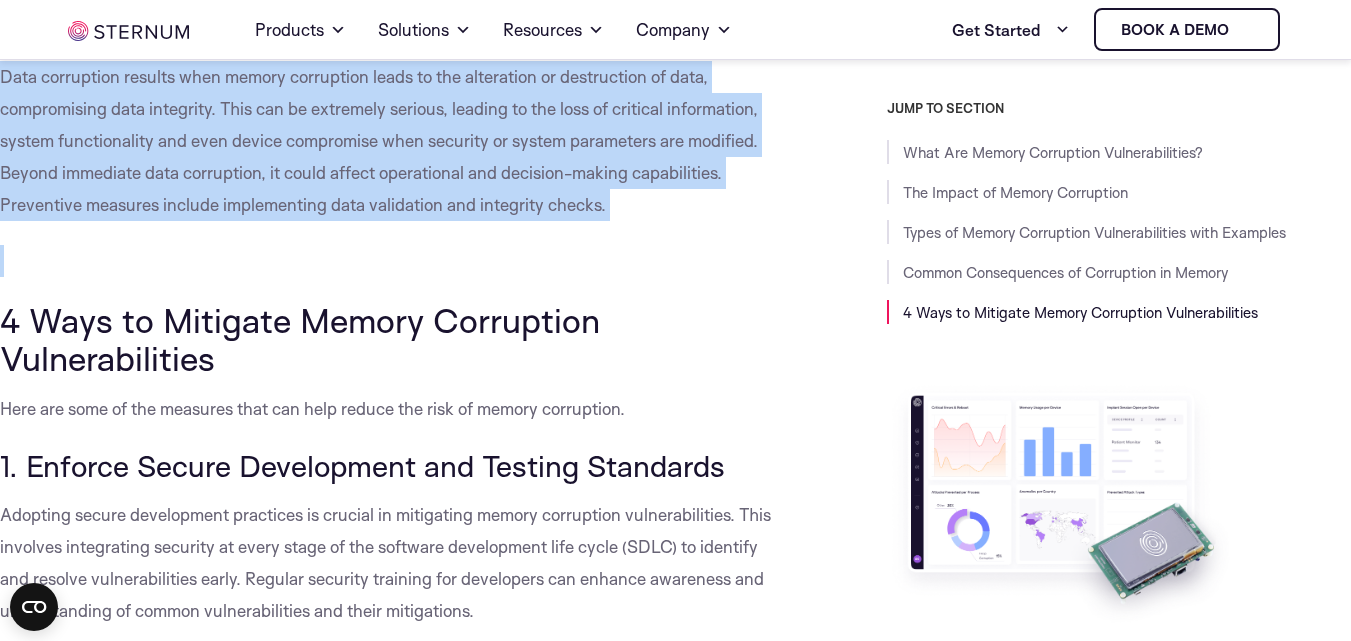 drag, startPoint x: 1, startPoint y: 99, endPoint x: 155, endPoint y: 230, distance: 202.18062 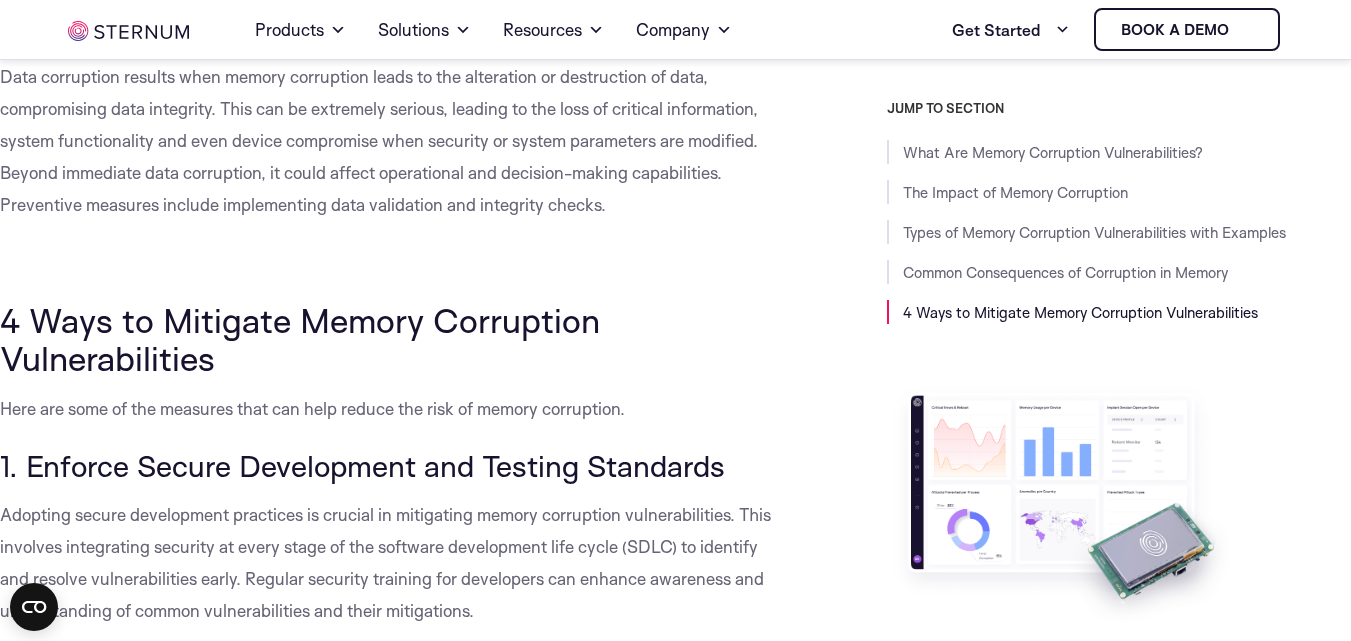 click on "4 Ways to Mitigate Memory Corruption Vulnerabilities" at bounding box center (388, 339) 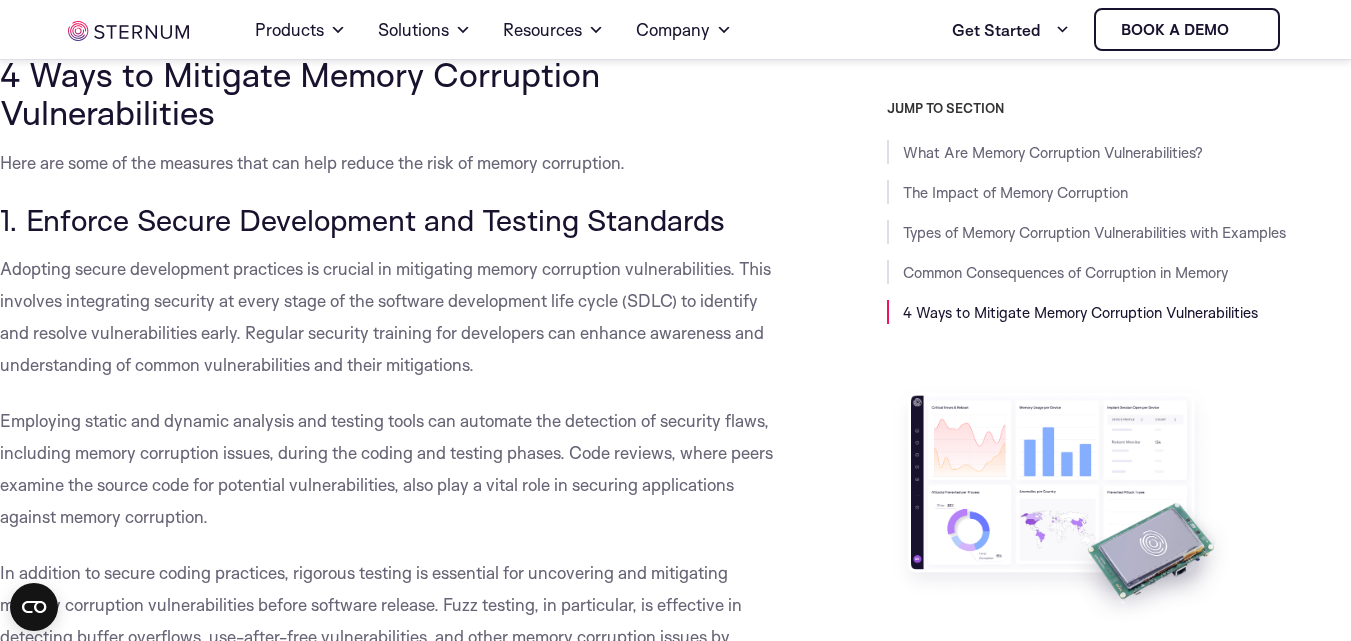 scroll, scrollTop: 7630, scrollLeft: 0, axis: vertical 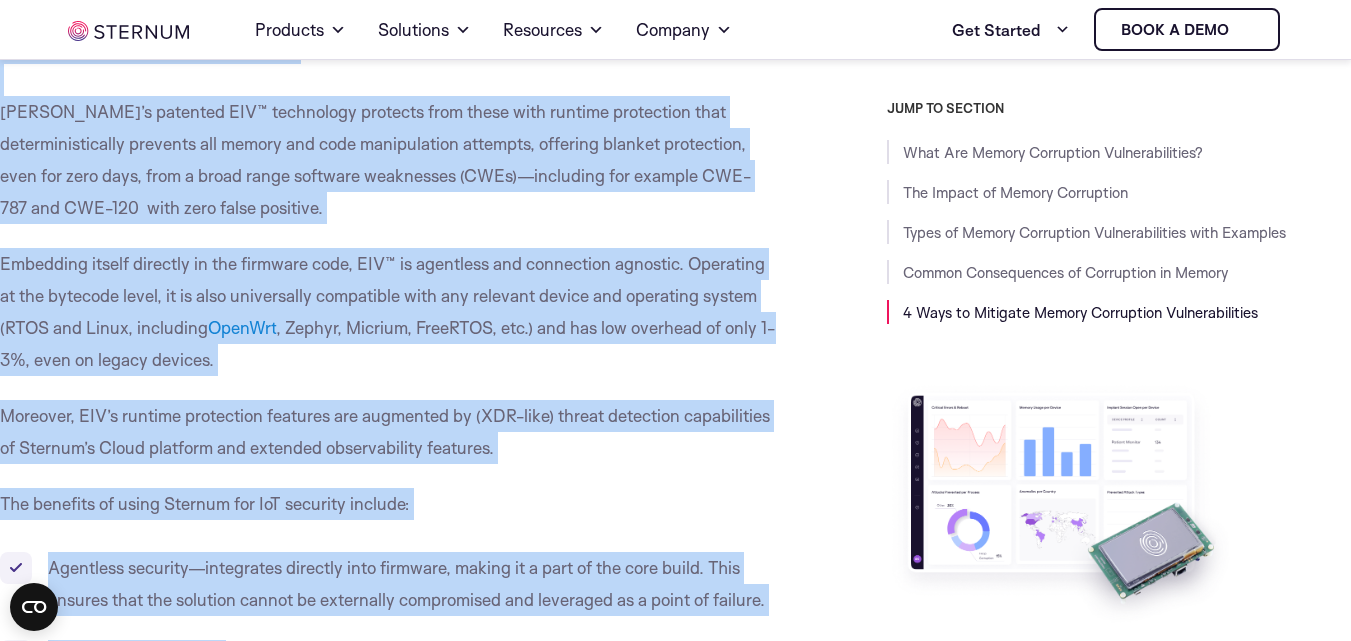 drag, startPoint x: 1, startPoint y: 180, endPoint x: 249, endPoint y: 327, distance: 288.29324 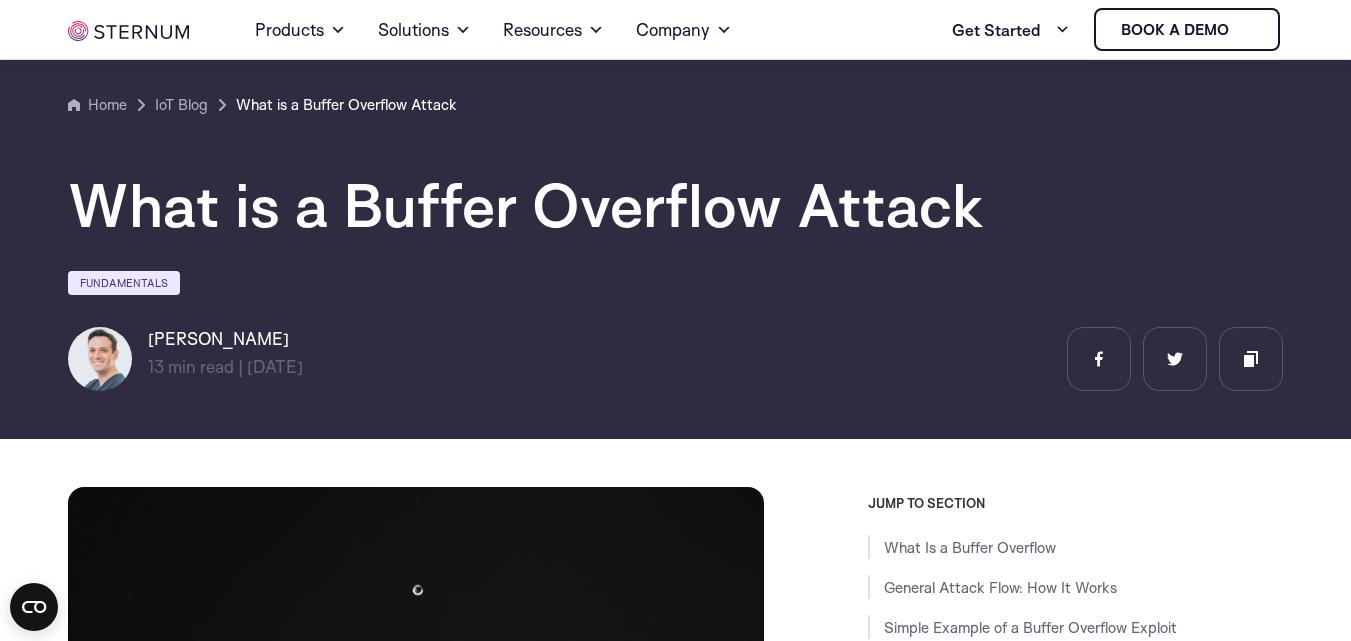 scroll, scrollTop: 10745, scrollLeft: 0, axis: vertical 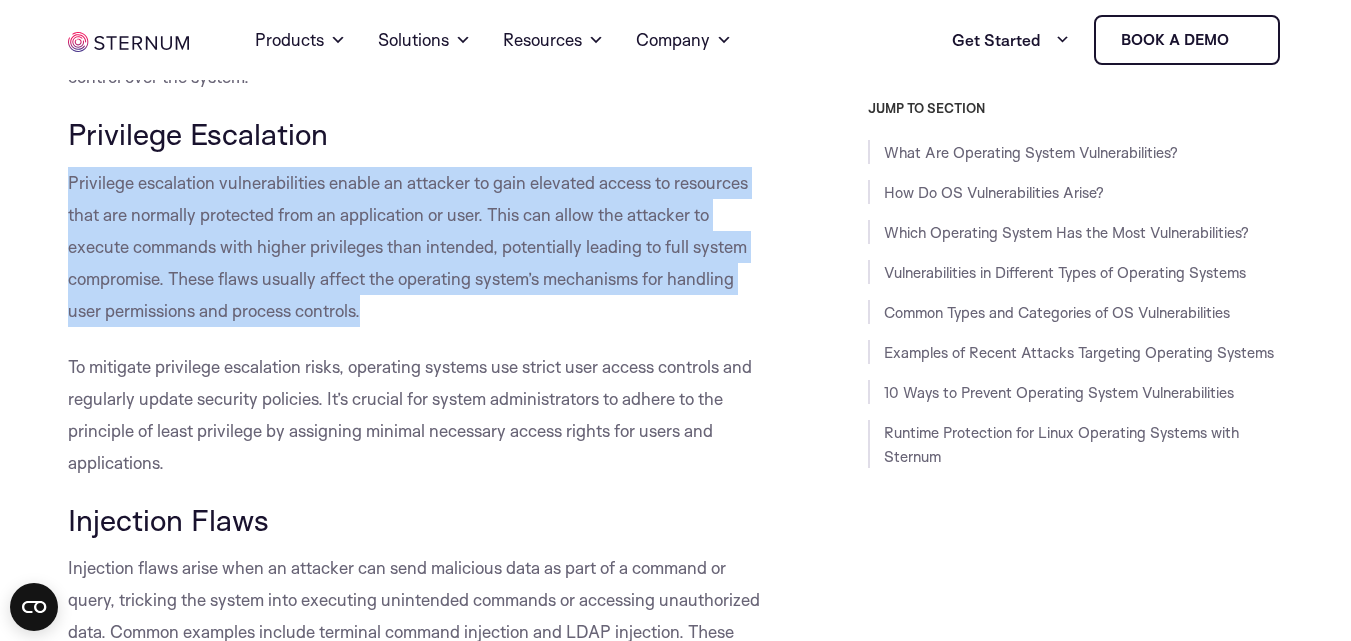 drag, startPoint x: 67, startPoint y: 174, endPoint x: 378, endPoint y: 315, distance: 341.47034 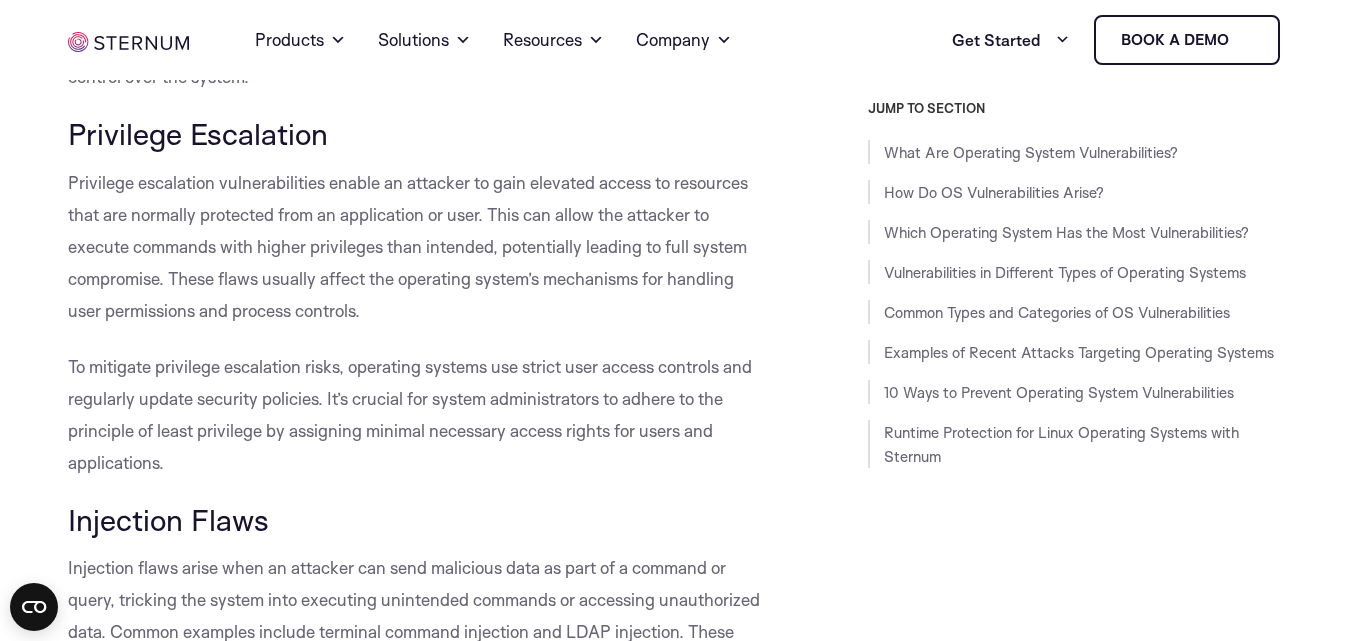 click on "To mitigate privilege escalation risks, operating systems use strict user access controls and regularly update security policies. It’s crucial for system administrators to adhere to the principle of least privilege by assigning minimal necessary access rights for users and applications." at bounding box center [410, 414] 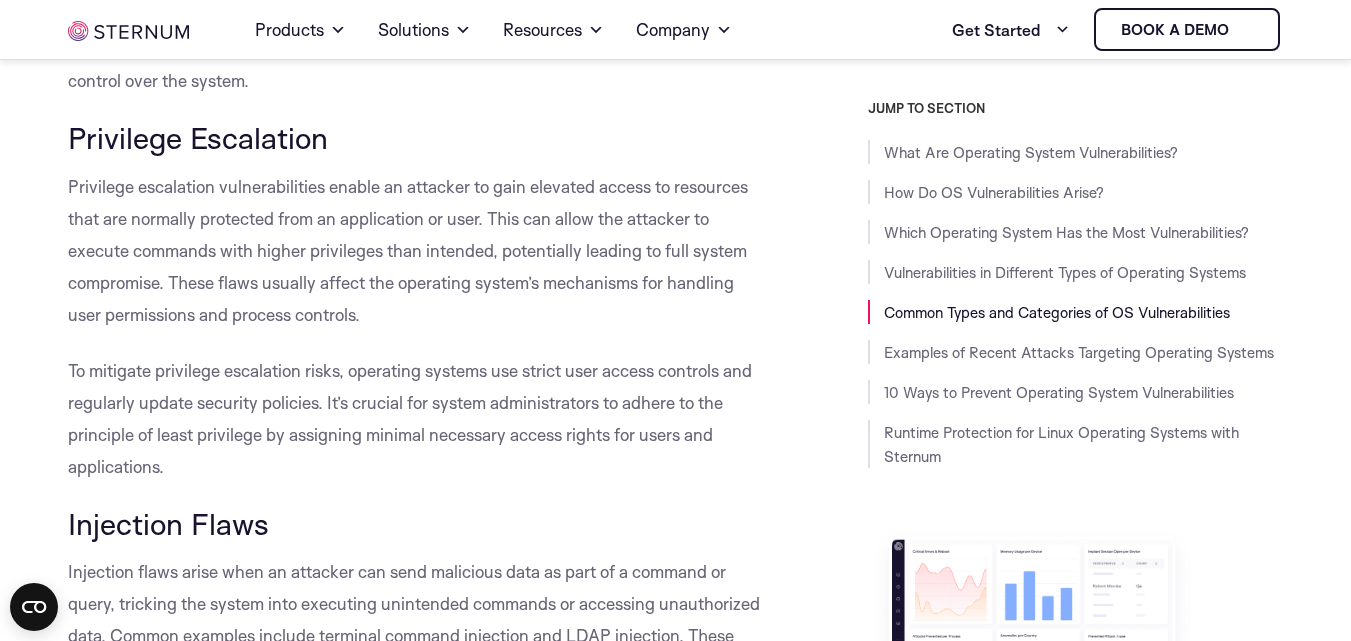 scroll, scrollTop: 3854, scrollLeft: 0, axis: vertical 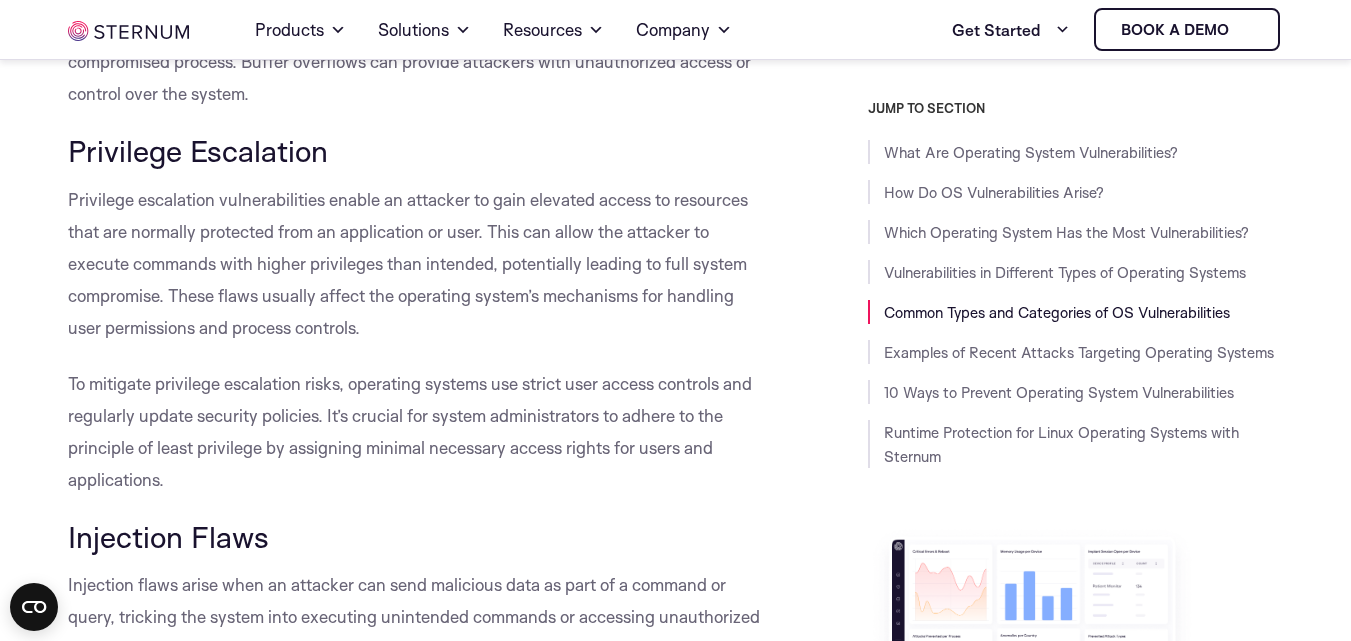 drag, startPoint x: 61, startPoint y: 371, endPoint x: 171, endPoint y: 489, distance: 161.31956 